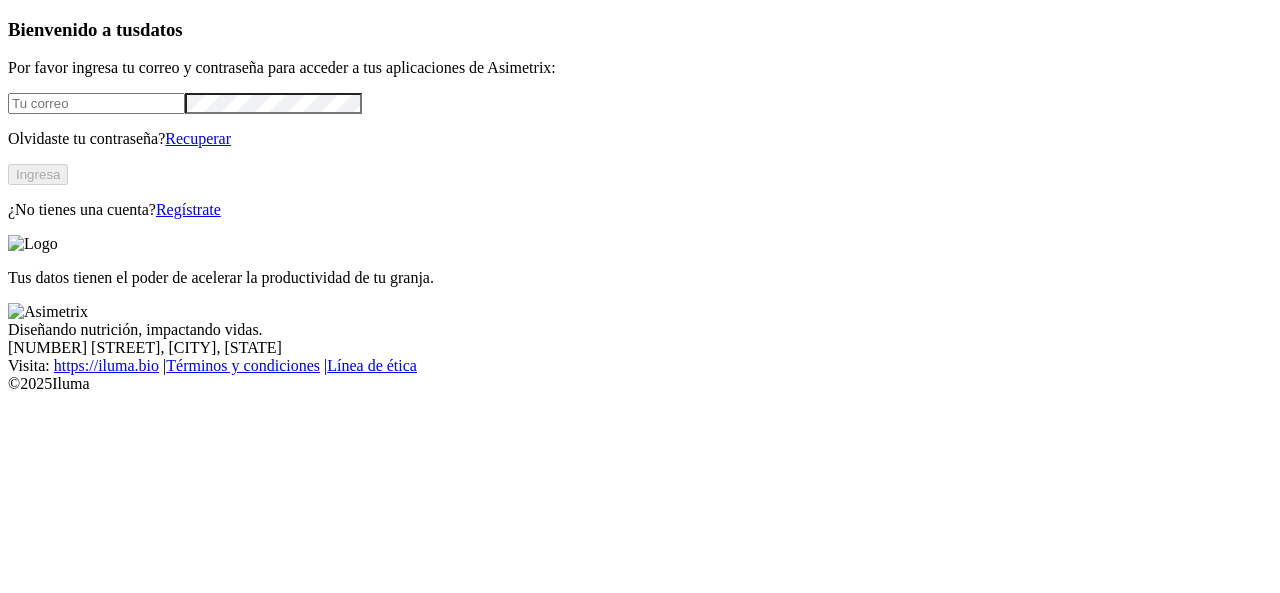 scroll, scrollTop: 0, scrollLeft: 0, axis: both 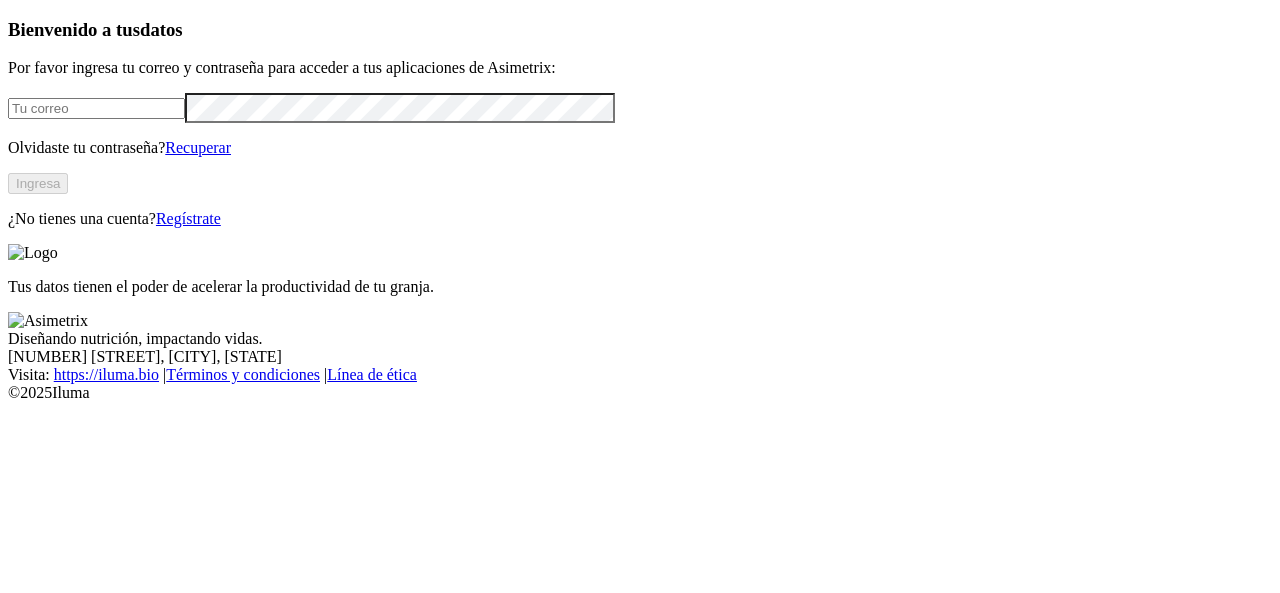 type on "[USERNAME]@[DOMAIN]" 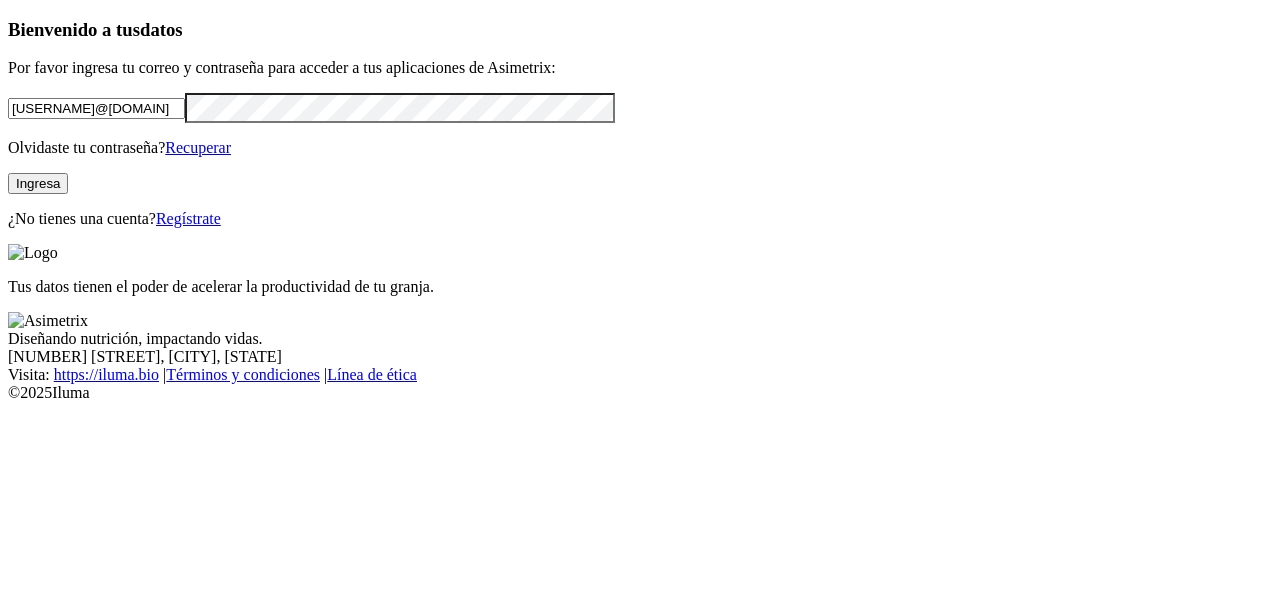 click on "Ingresa" at bounding box center (38, 183) 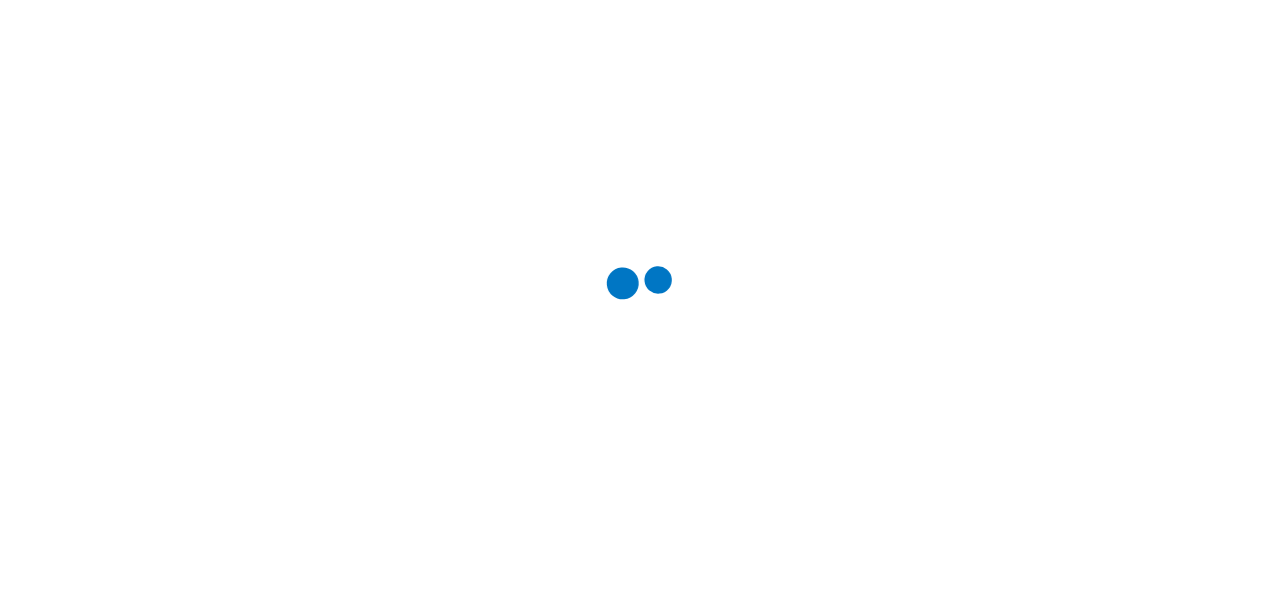 scroll, scrollTop: 0, scrollLeft: 0, axis: both 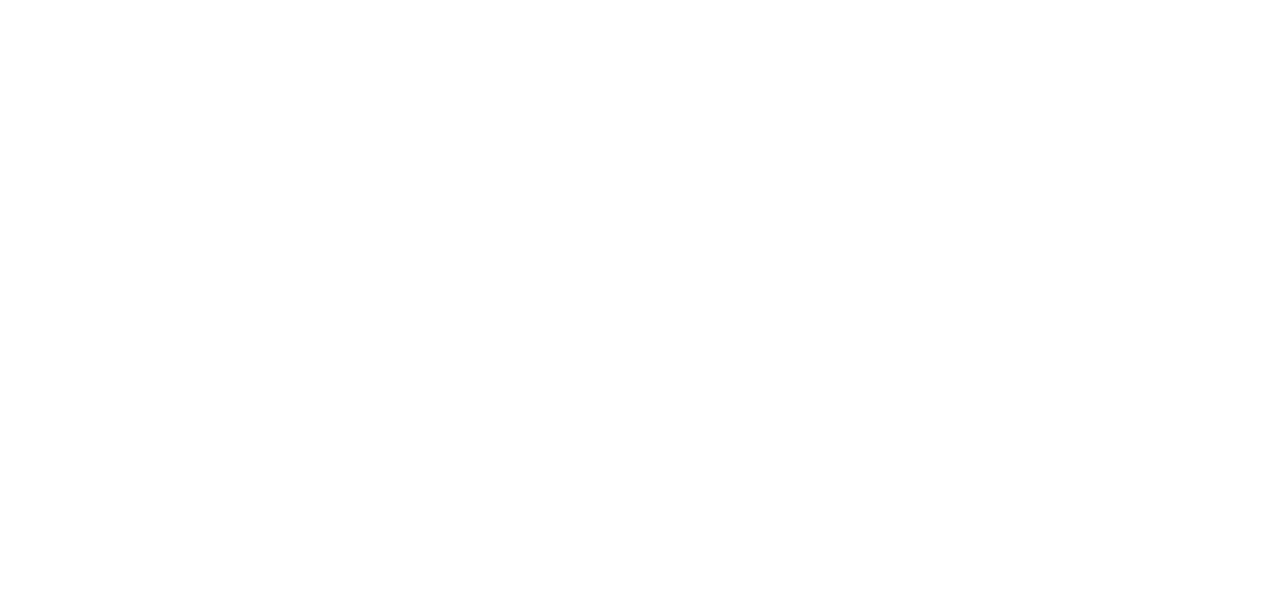 click 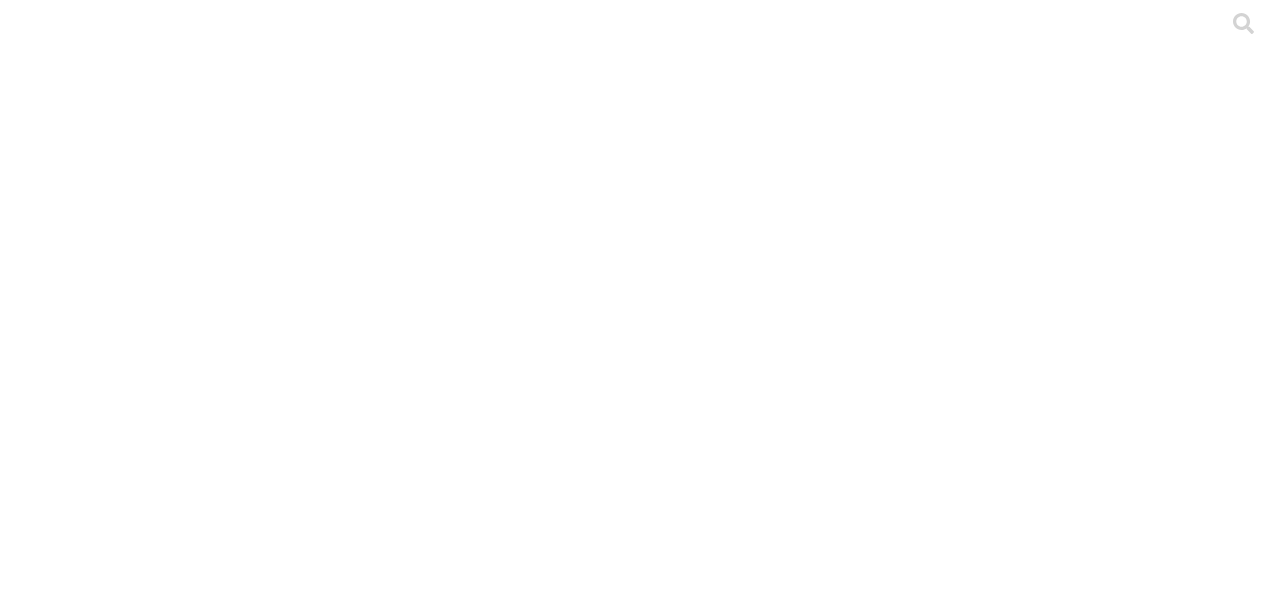 click on ".cls-1 {
fill: #d6d6d6;
}
ETL" at bounding box center [640, 2872] 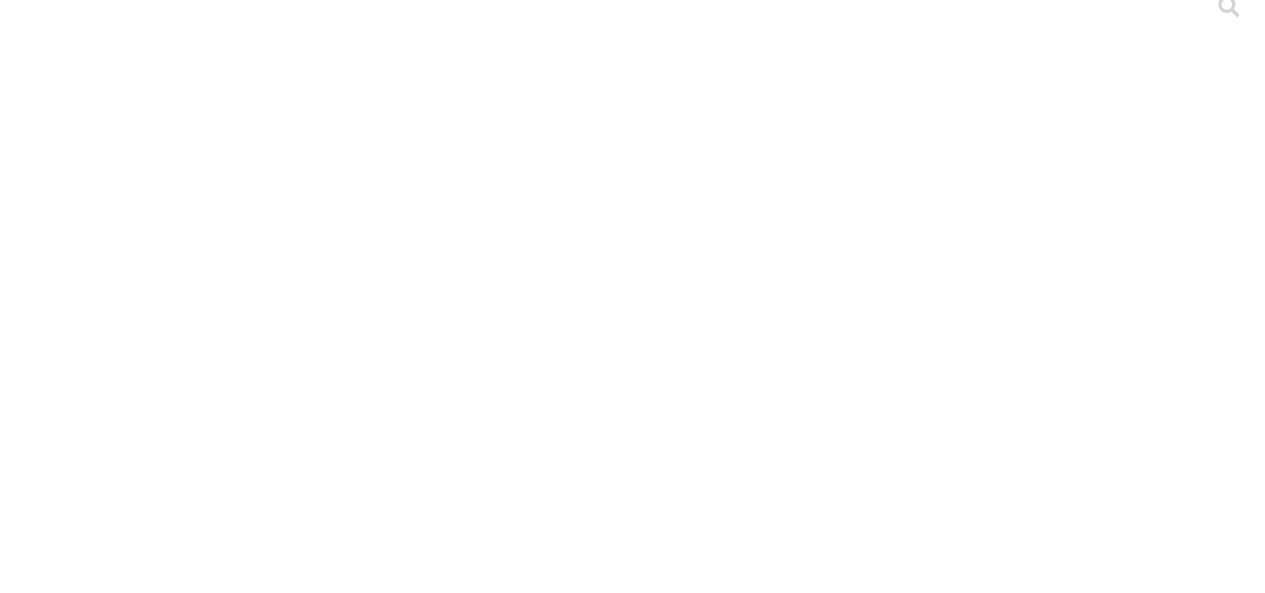 scroll, scrollTop: 0, scrollLeft: 0, axis: both 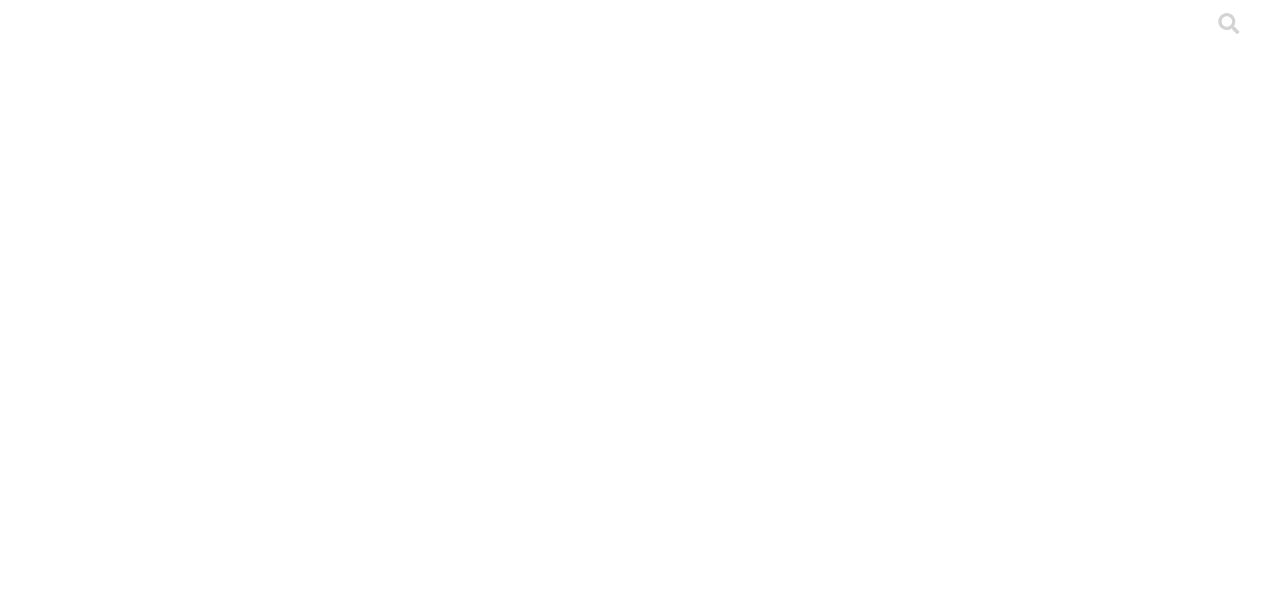 click on "Postura_Av_Mia_1_MANUEL_1.xlsx.xlsx" at bounding box center (147, 2260) 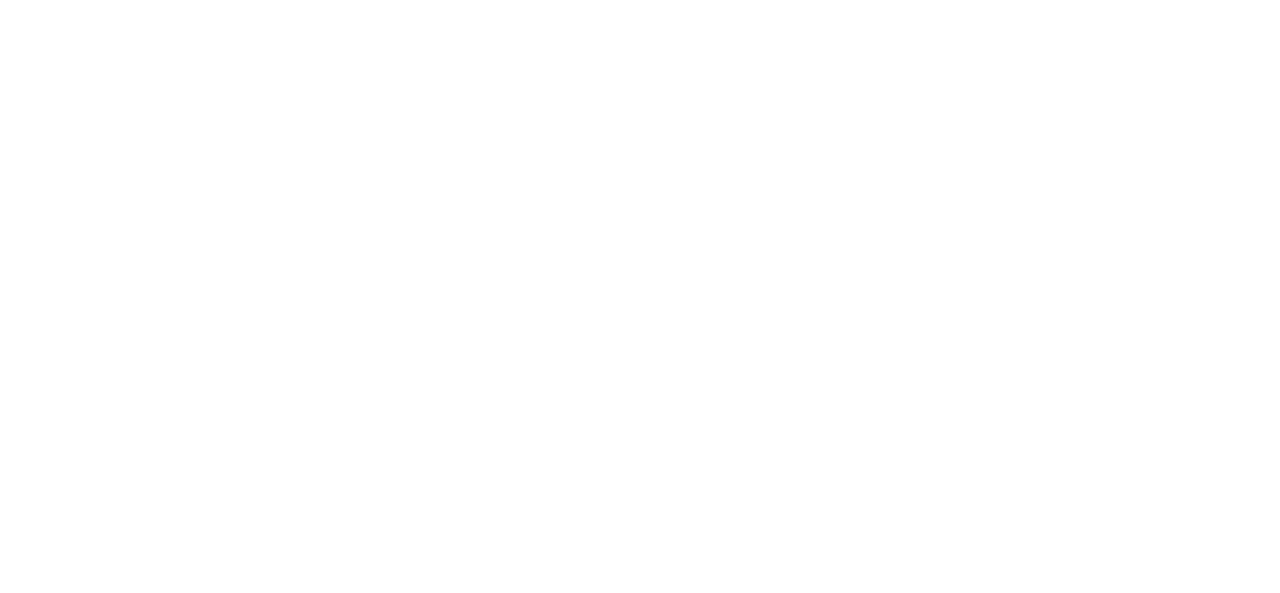 click on "Enviar" at bounding box center [399, 2360] 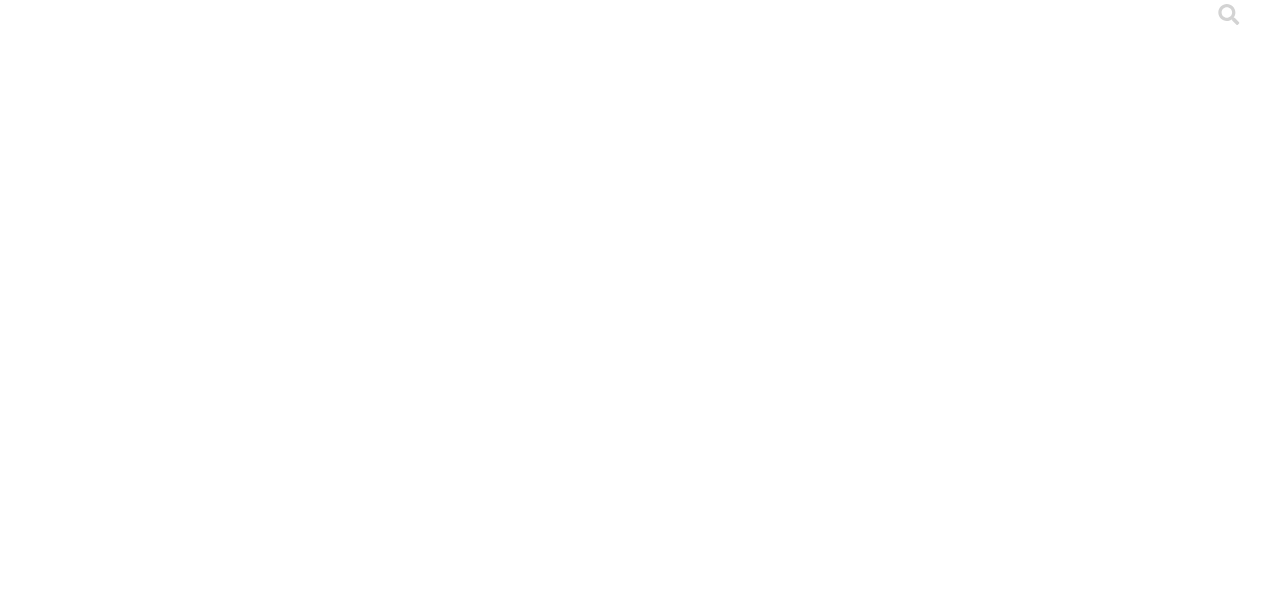 scroll, scrollTop: 0, scrollLeft: 0, axis: both 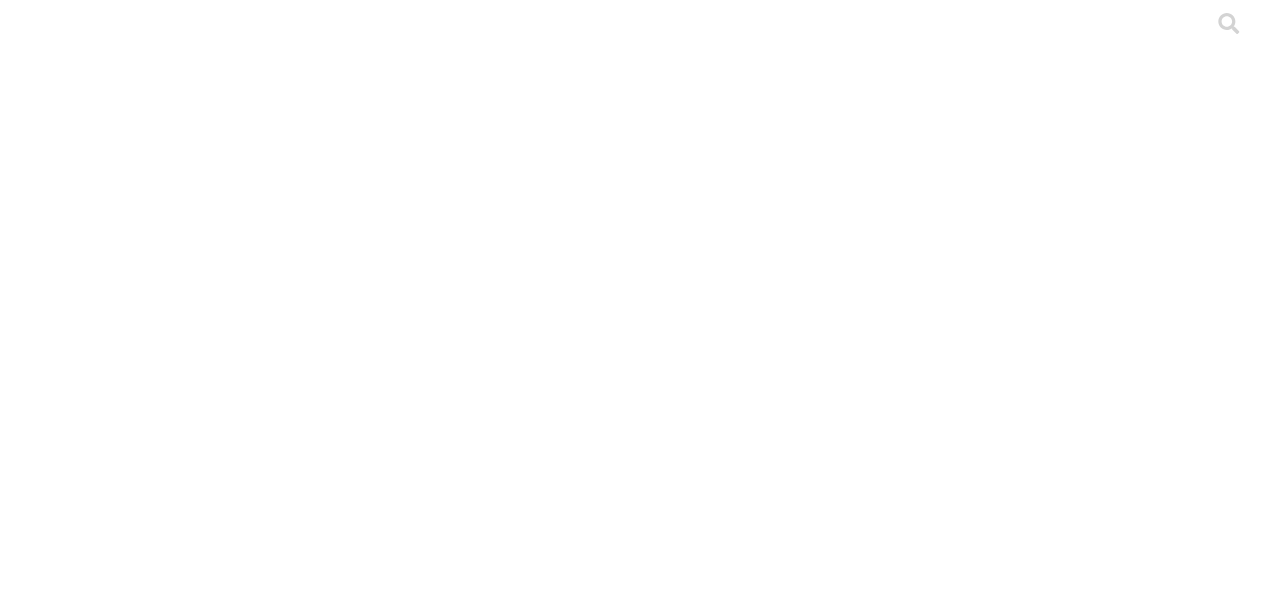 click on "Postura Av Mia 3 MANUEL 3.xlsx.xlsx" at bounding box center (136, 2473) 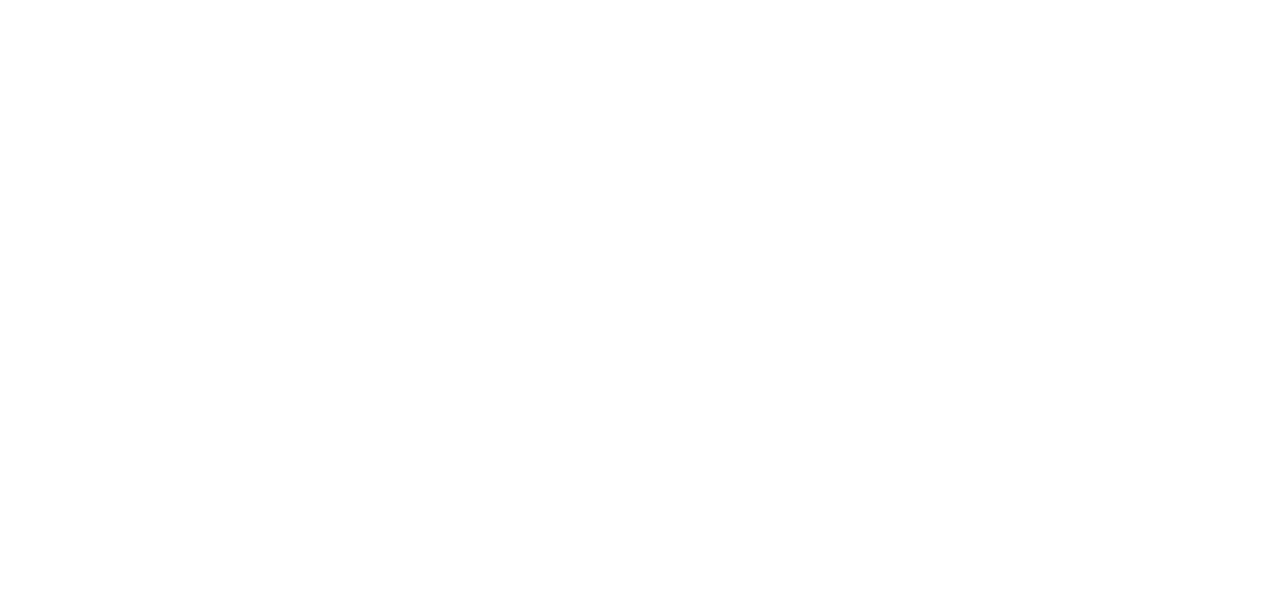 scroll, scrollTop: 133, scrollLeft: 0, axis: vertical 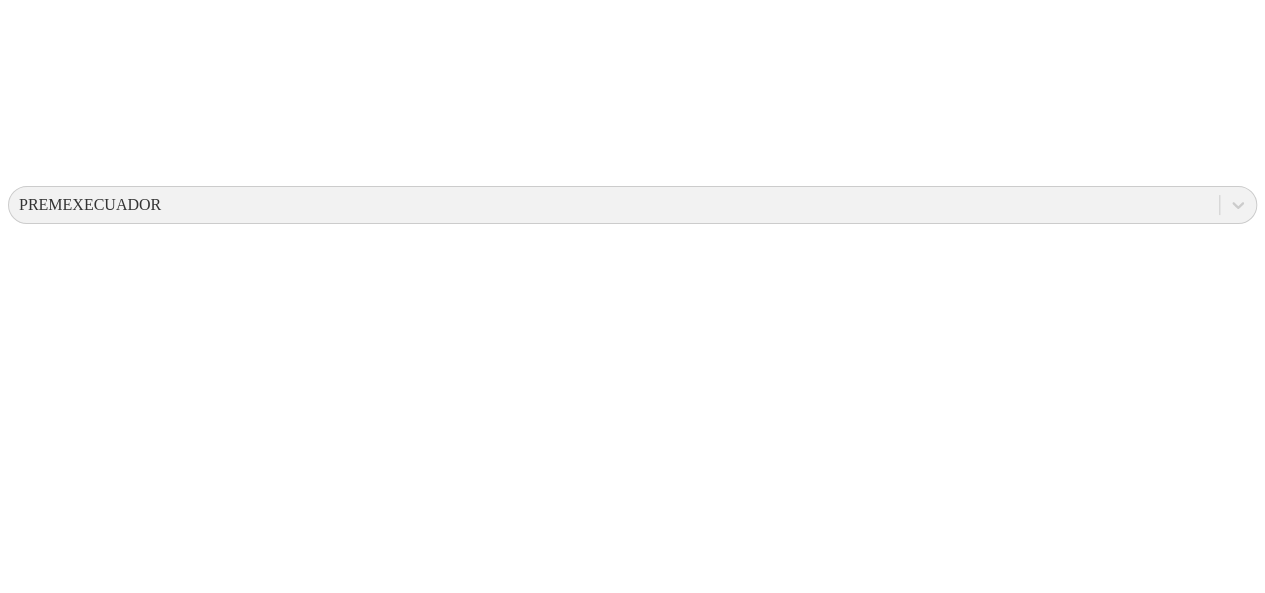 click on "mia_G_L1_produccion.xlsx" at bounding box center [98, 2461] 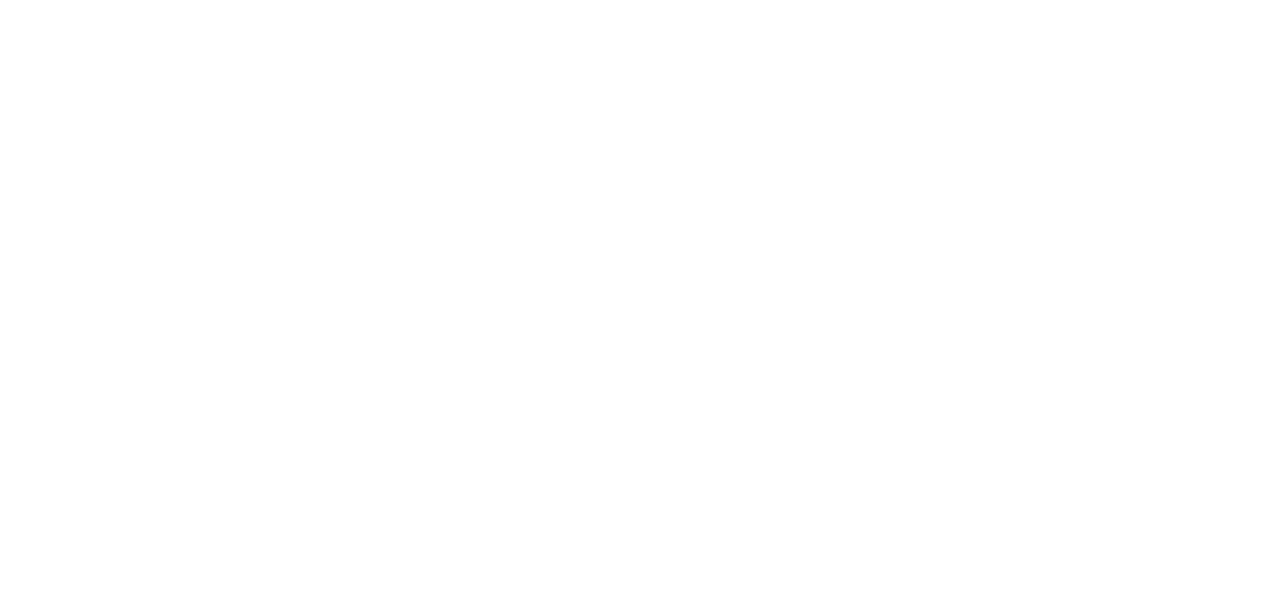 scroll, scrollTop: 1172, scrollLeft: 0, axis: vertical 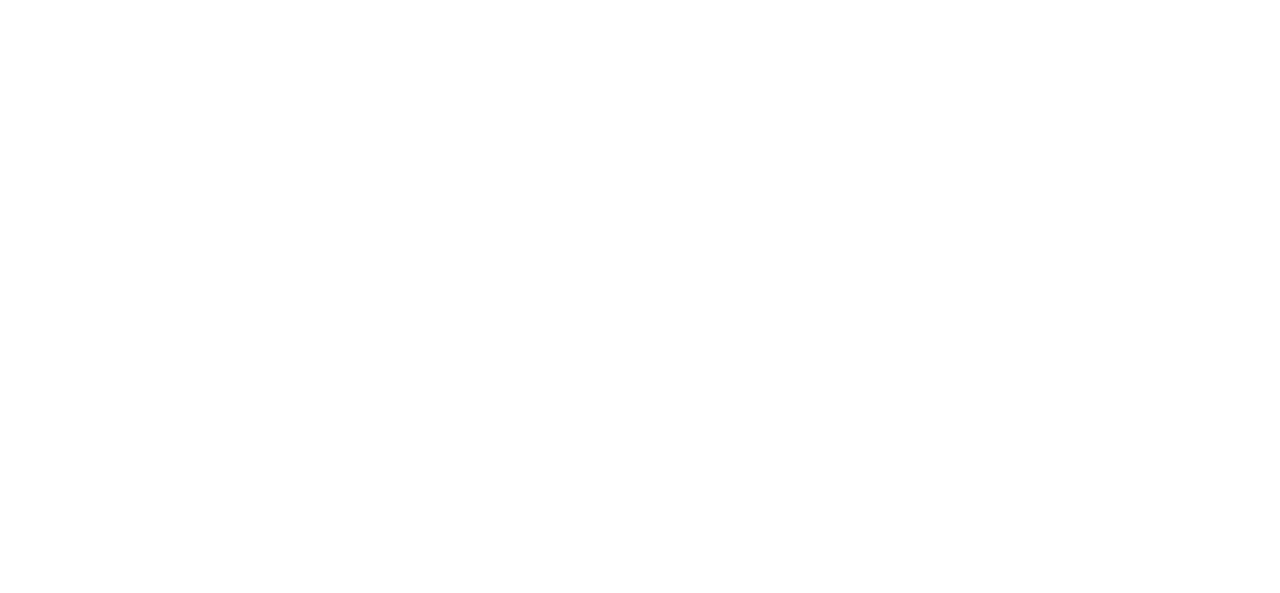 click on "Enviar" at bounding box center [399, 2360] 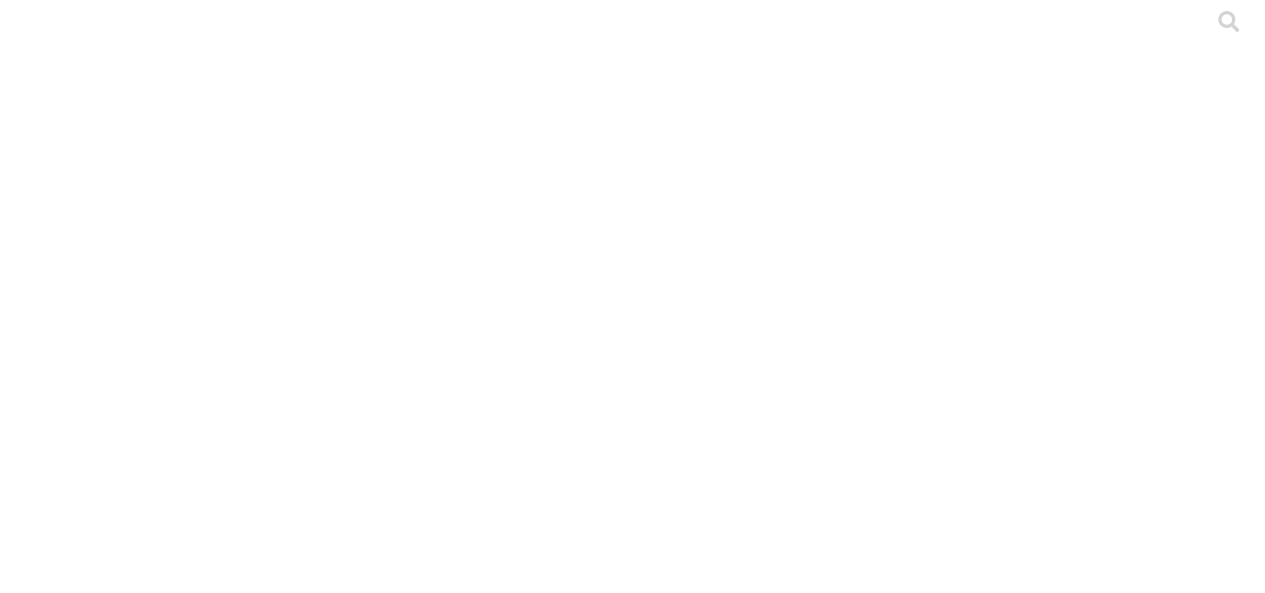 scroll, scrollTop: 0, scrollLeft: 0, axis: both 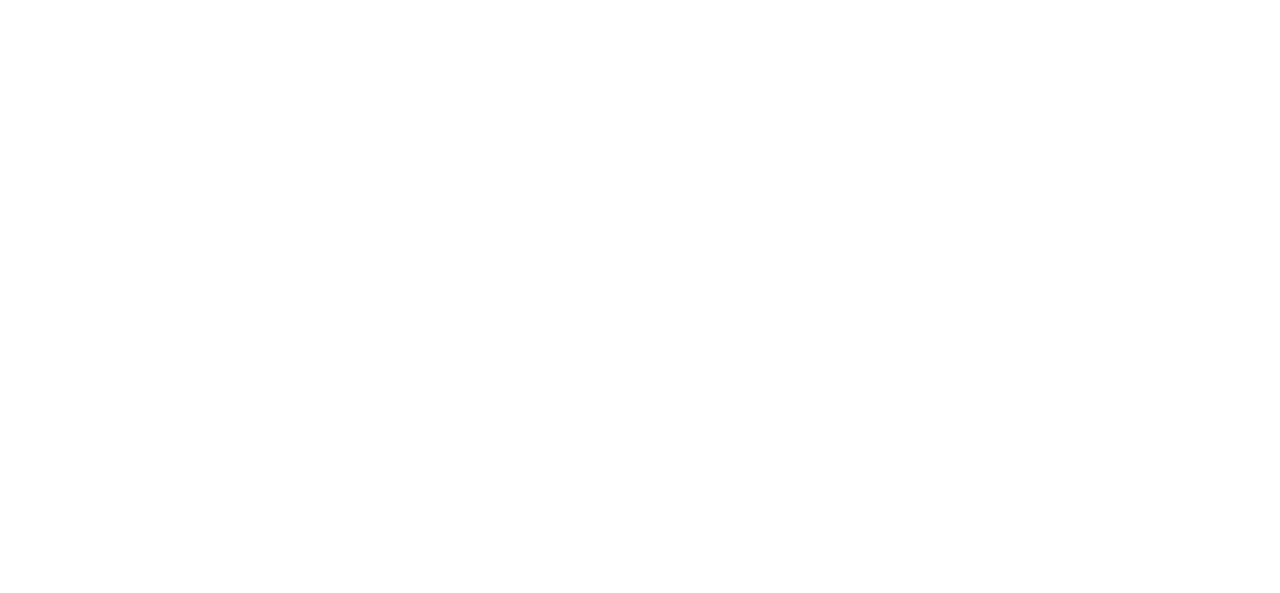 click on "Enviar" at bounding box center [399, 2360] 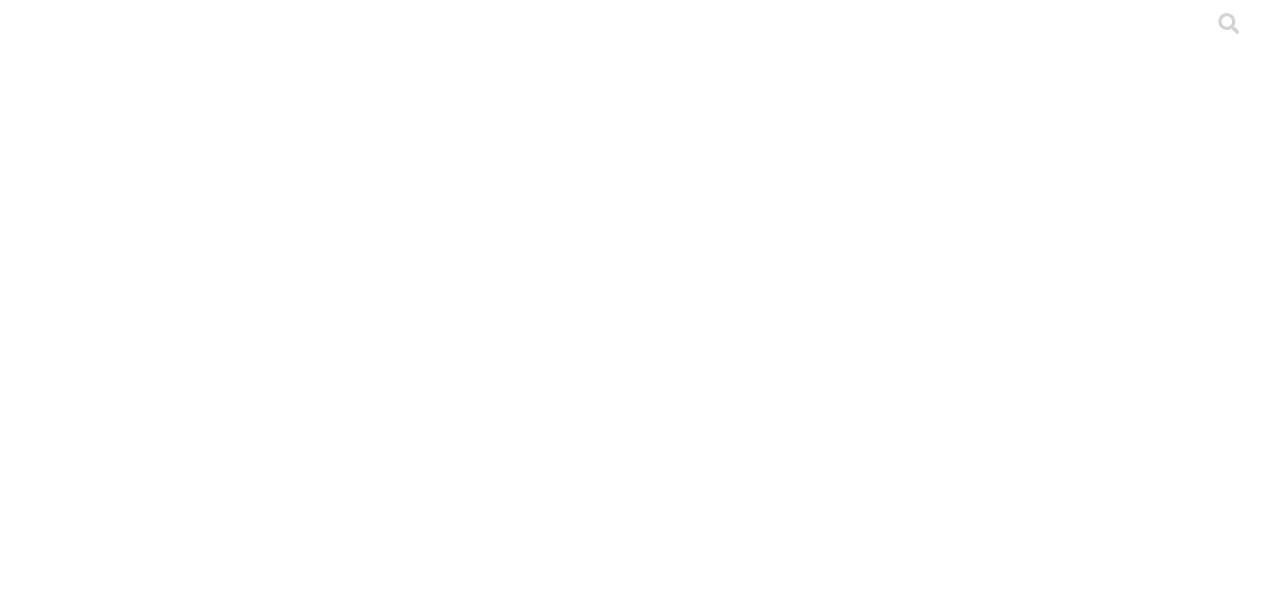 click on "POSTURA" at bounding box center (227, 2135) 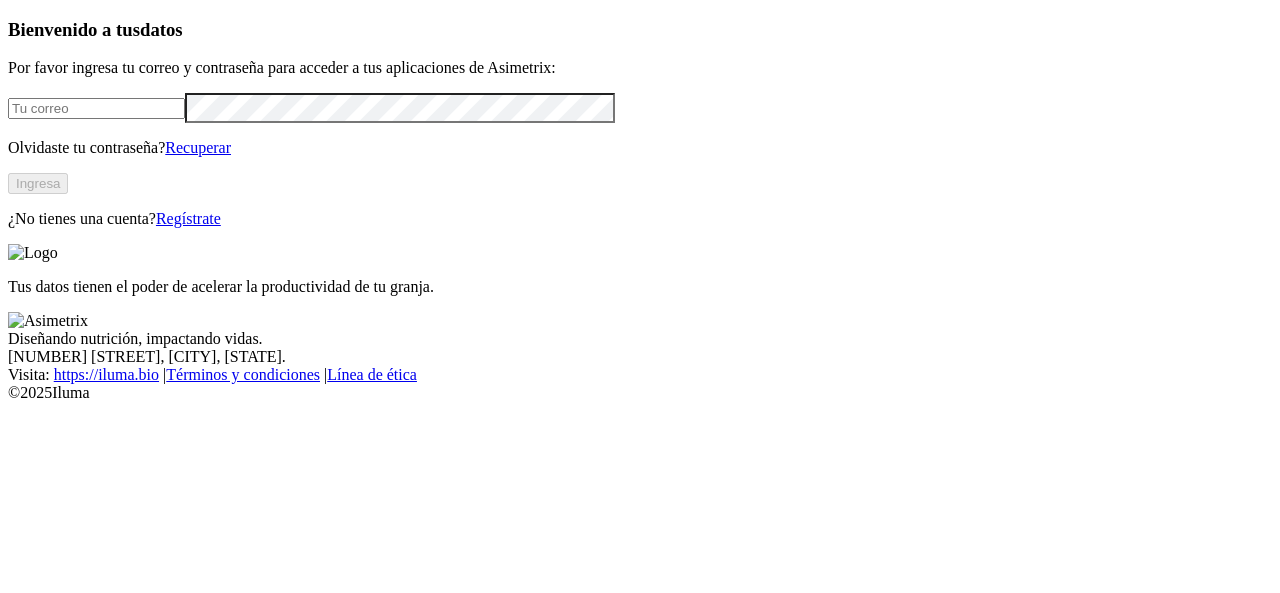 scroll, scrollTop: 0, scrollLeft: 0, axis: both 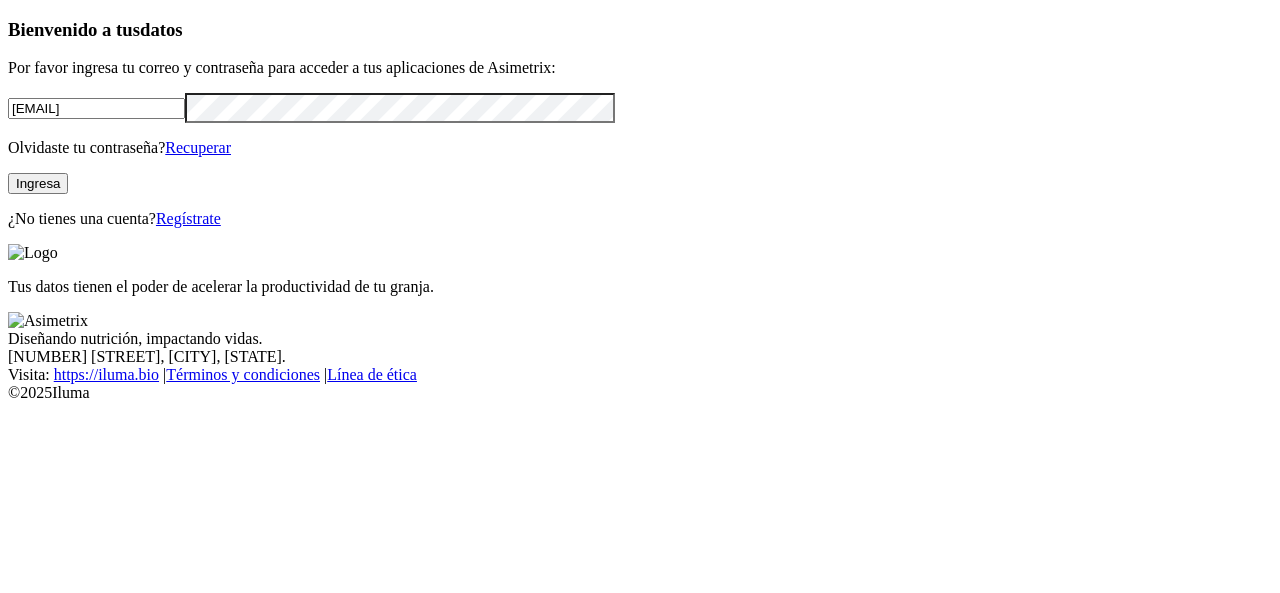 click on "Ingresa" at bounding box center [38, 183] 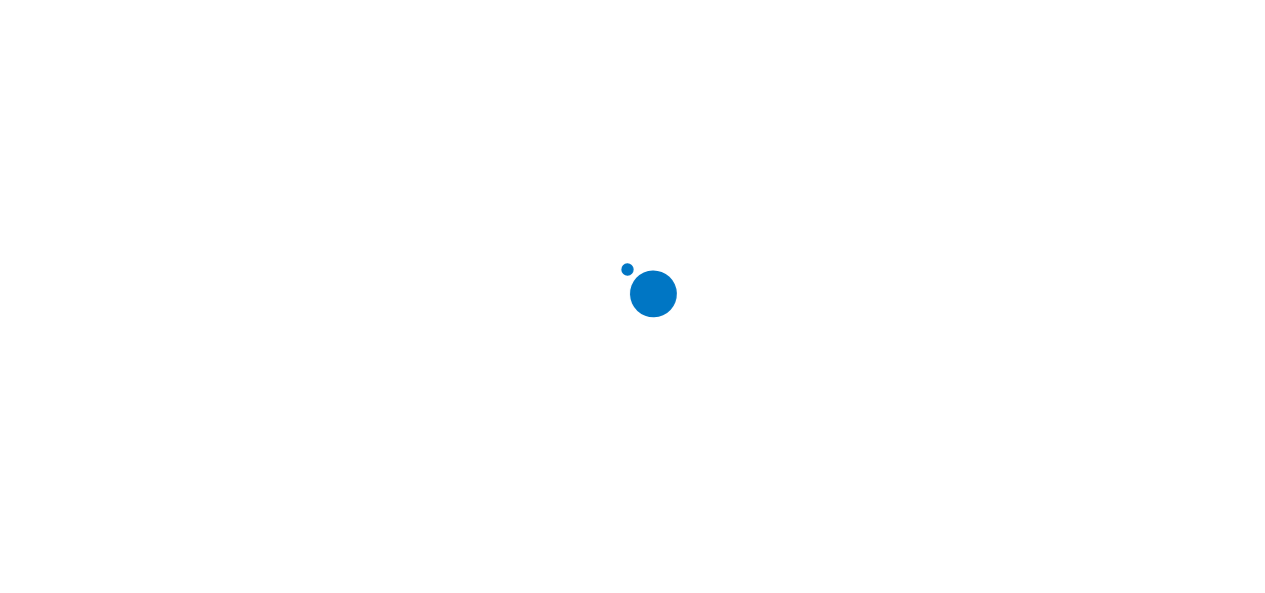 scroll, scrollTop: 0, scrollLeft: 0, axis: both 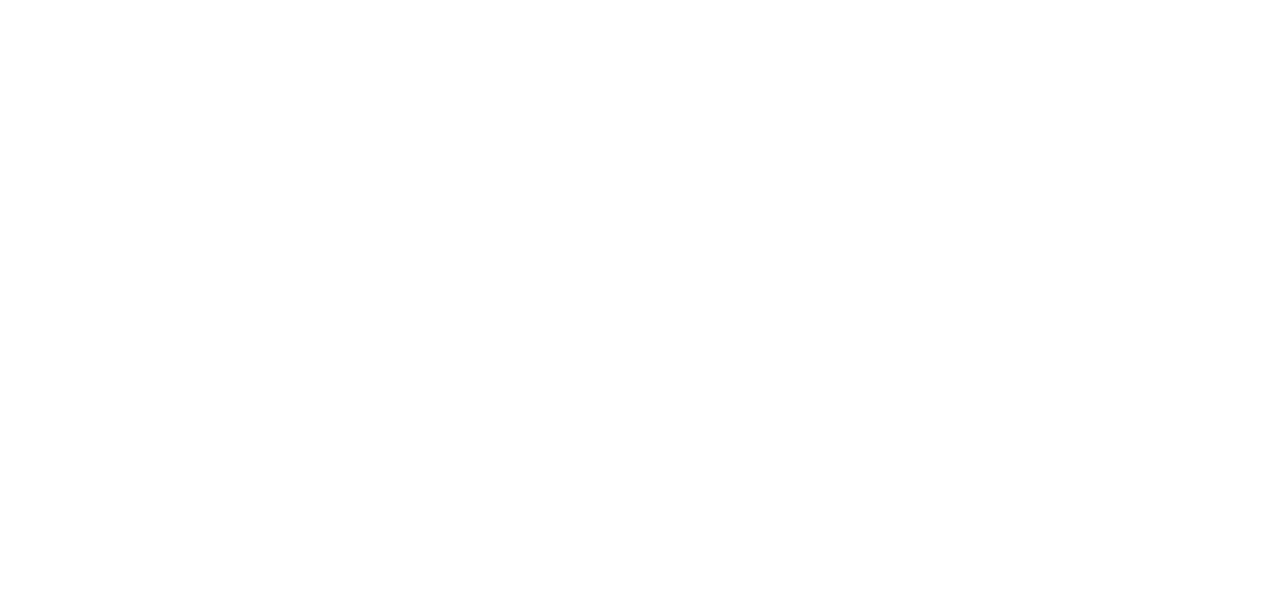 click on "PREMEXECUADOR" at bounding box center [90, 831] 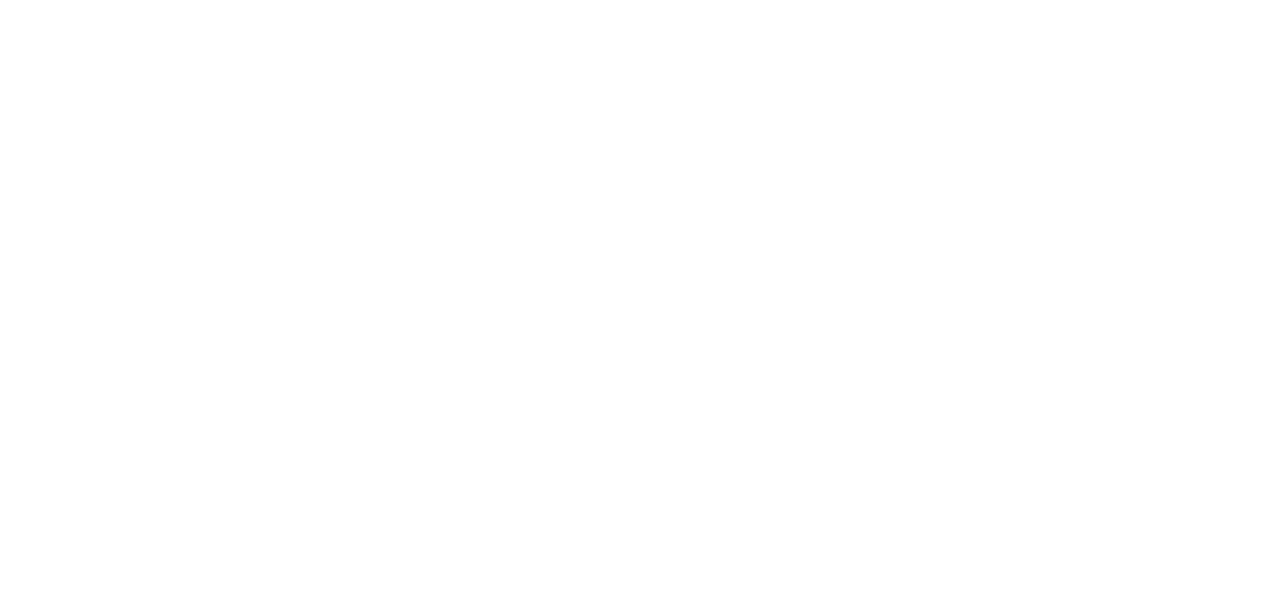 click on "File Manager" at bounding box center (640, 2351) 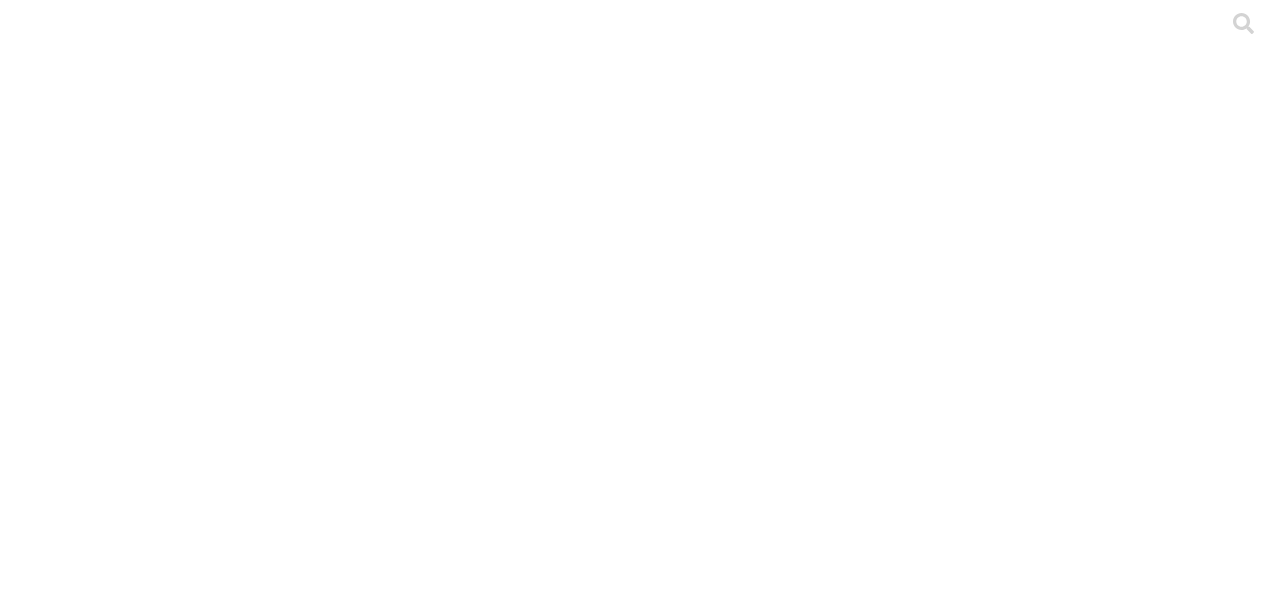 click on ".cls-1 {
fill: #d6d6d6;
}
ETL" at bounding box center [640, 2872] 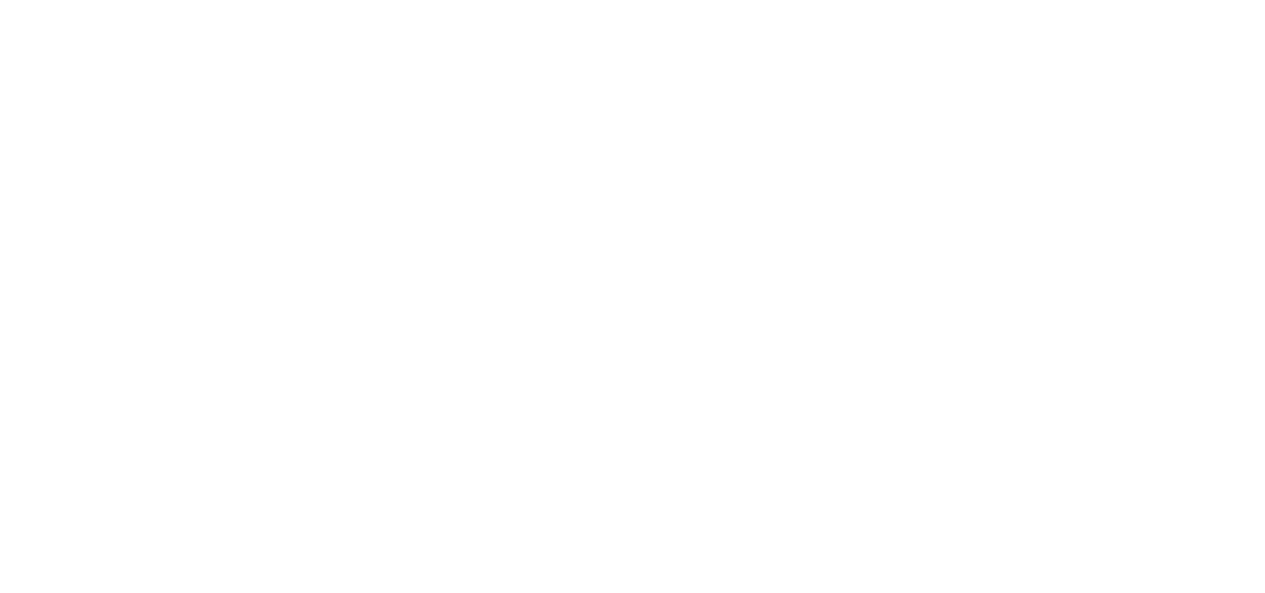 scroll, scrollTop: 102, scrollLeft: 0, axis: vertical 